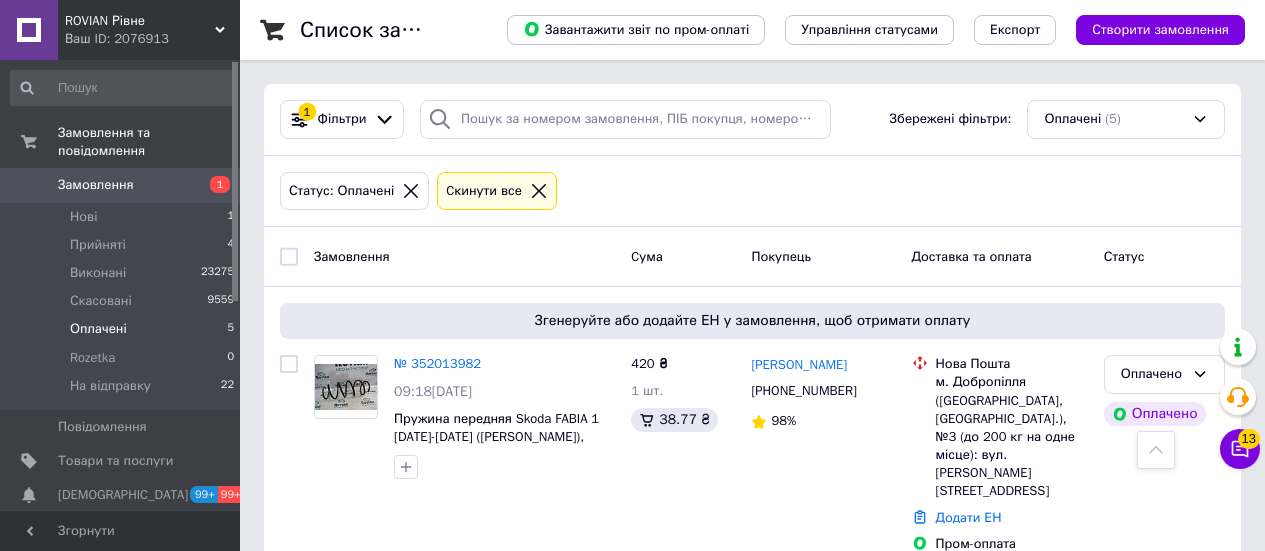 scroll, scrollTop: 241, scrollLeft: 0, axis: vertical 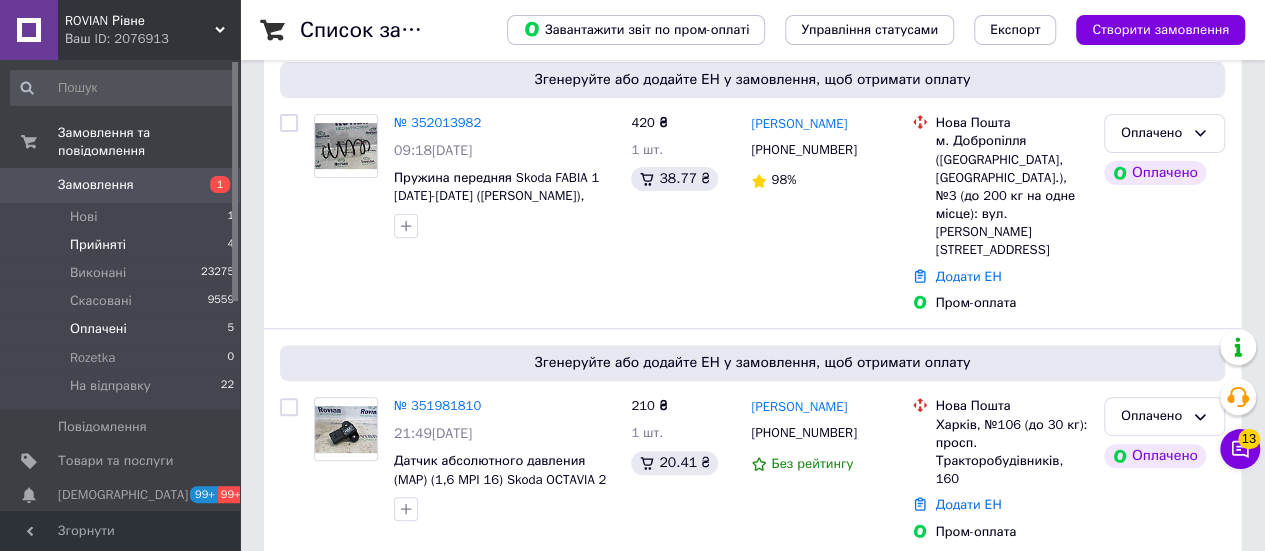 click on "Прийняті 4" at bounding box center [123, 245] 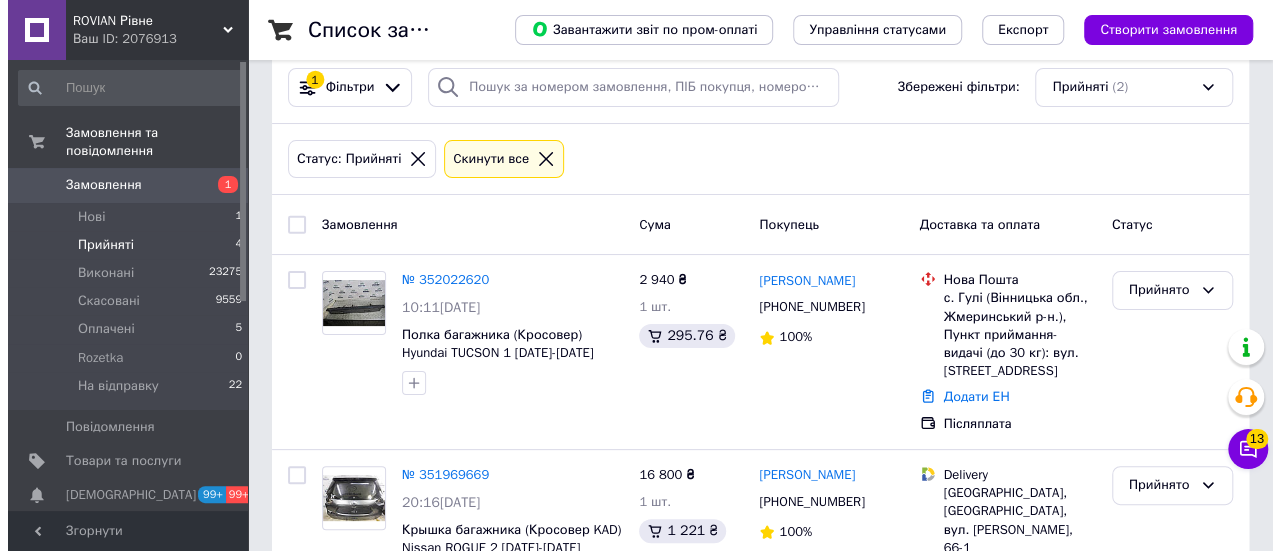 scroll, scrollTop: 0, scrollLeft: 0, axis: both 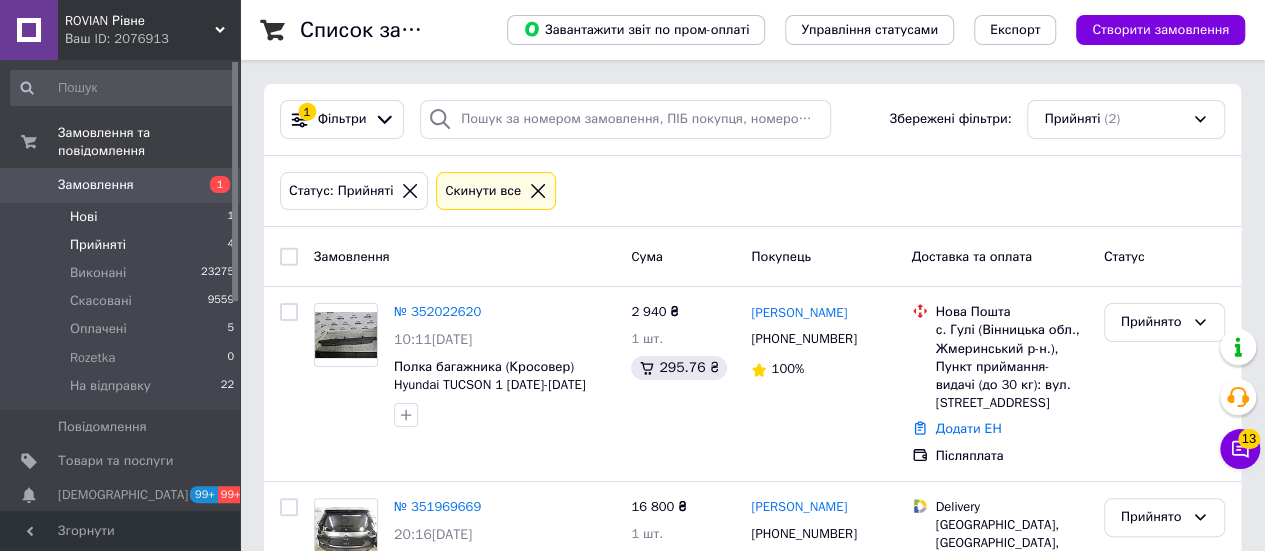 click on "Нові 1" at bounding box center [123, 217] 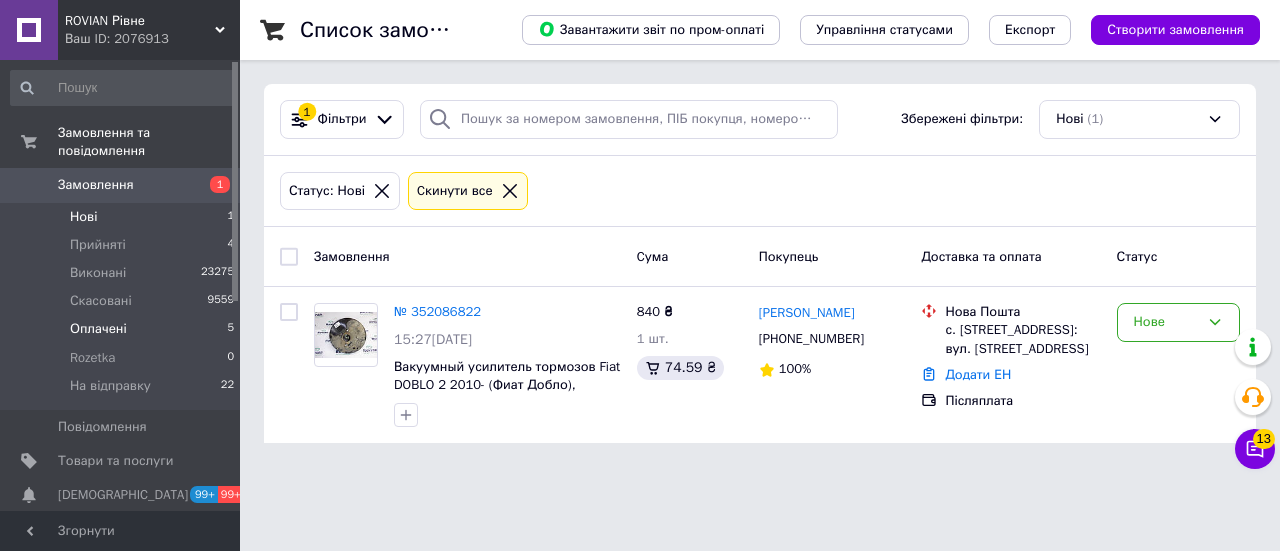 click on "Оплачені" at bounding box center (98, 329) 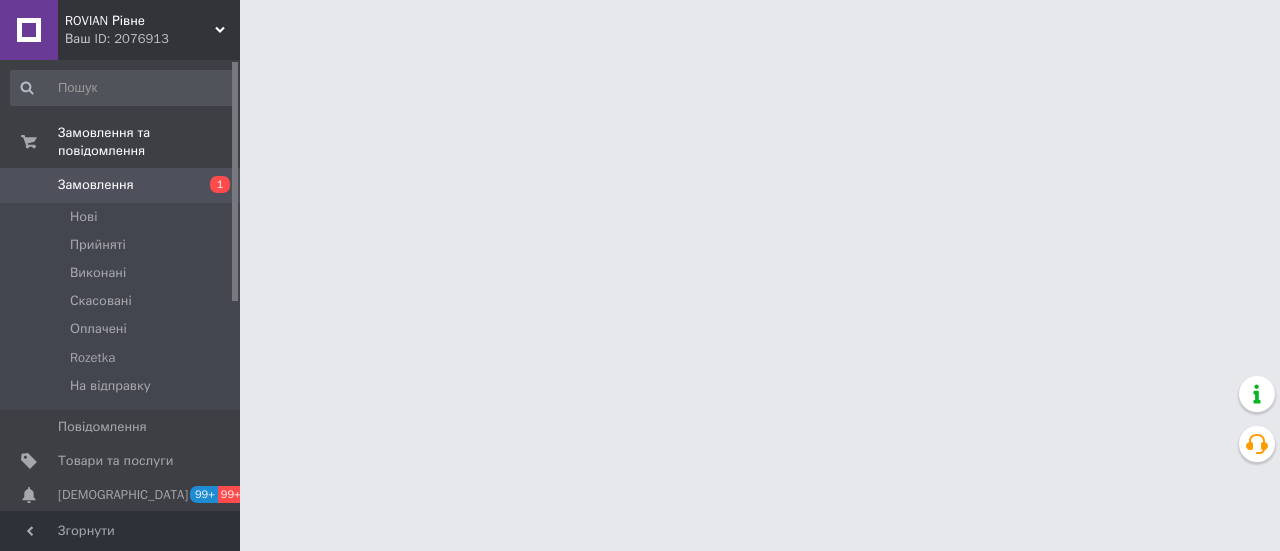 scroll, scrollTop: 0, scrollLeft: 0, axis: both 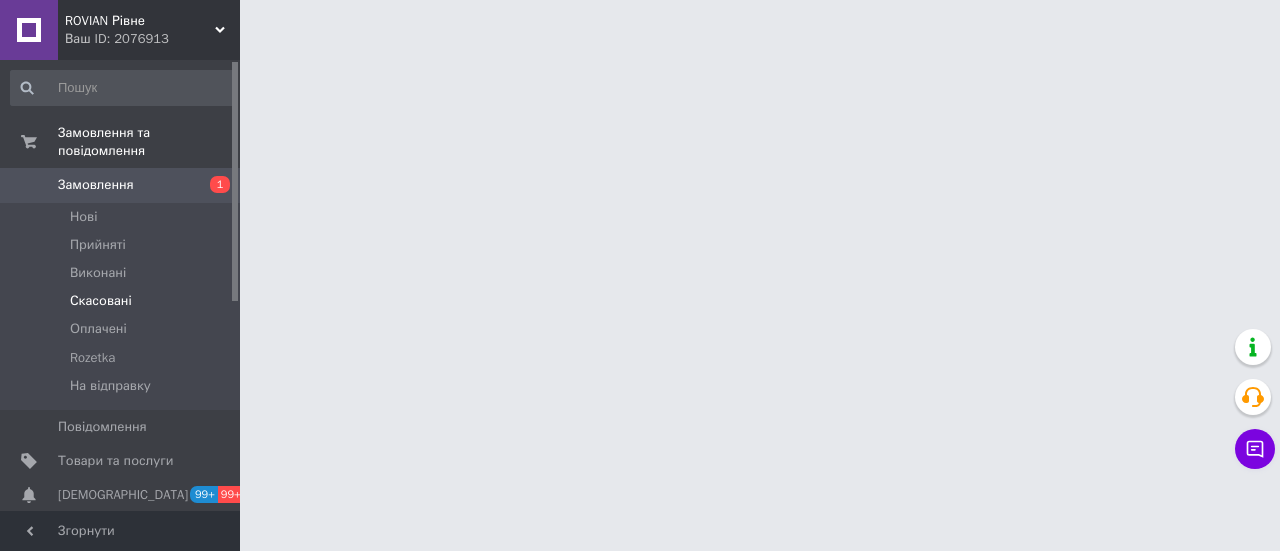 click on "Скасовані" at bounding box center [101, 301] 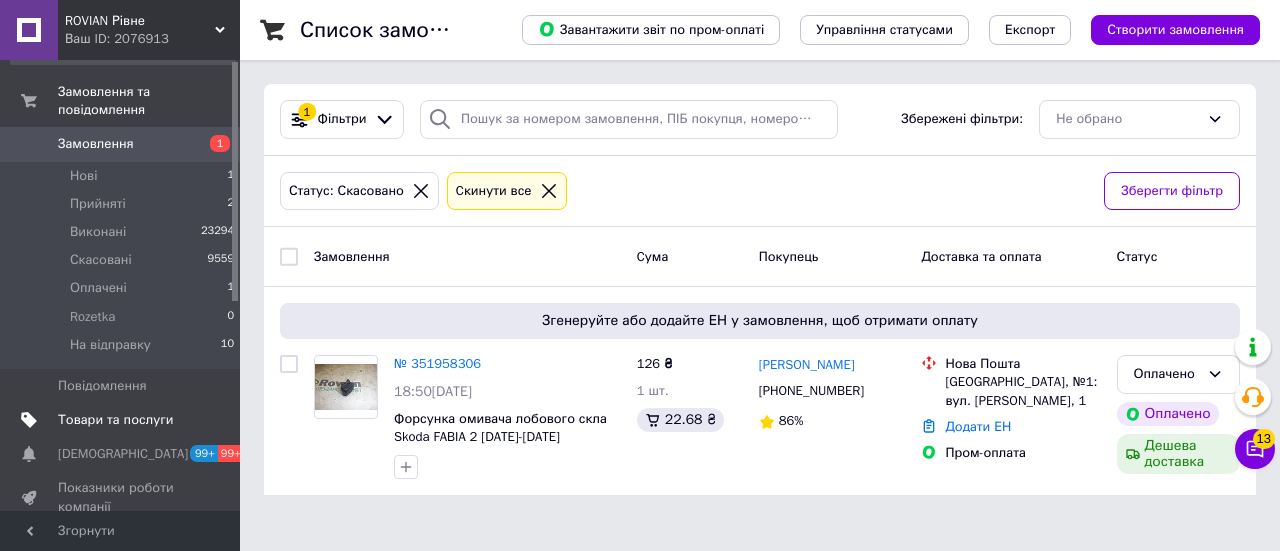 scroll, scrollTop: 0, scrollLeft: 0, axis: both 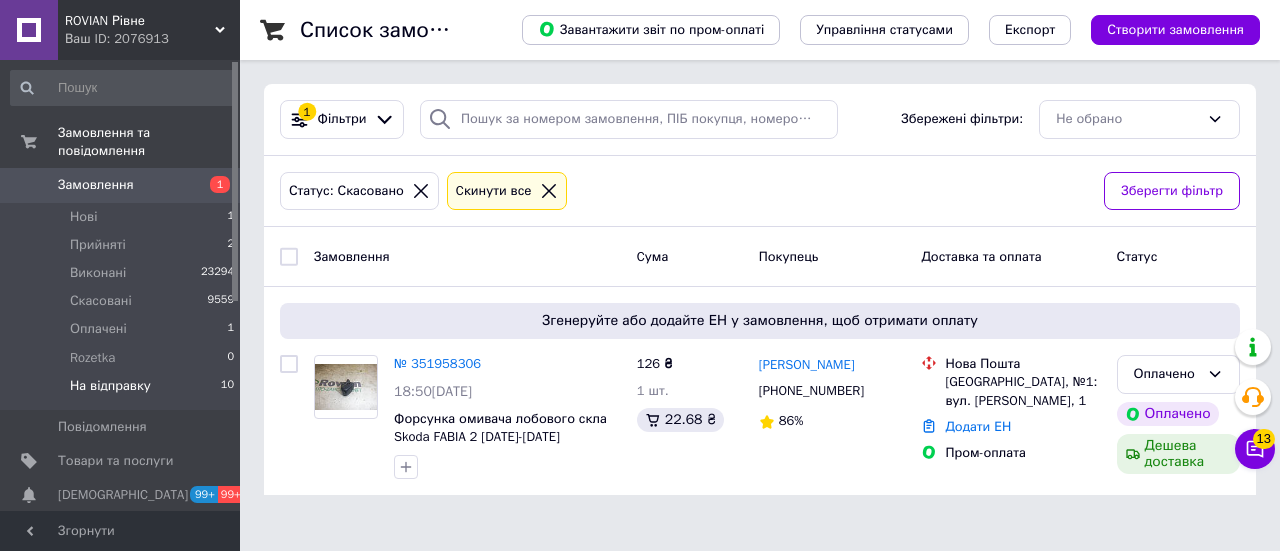 click on "На відправку" at bounding box center [110, 386] 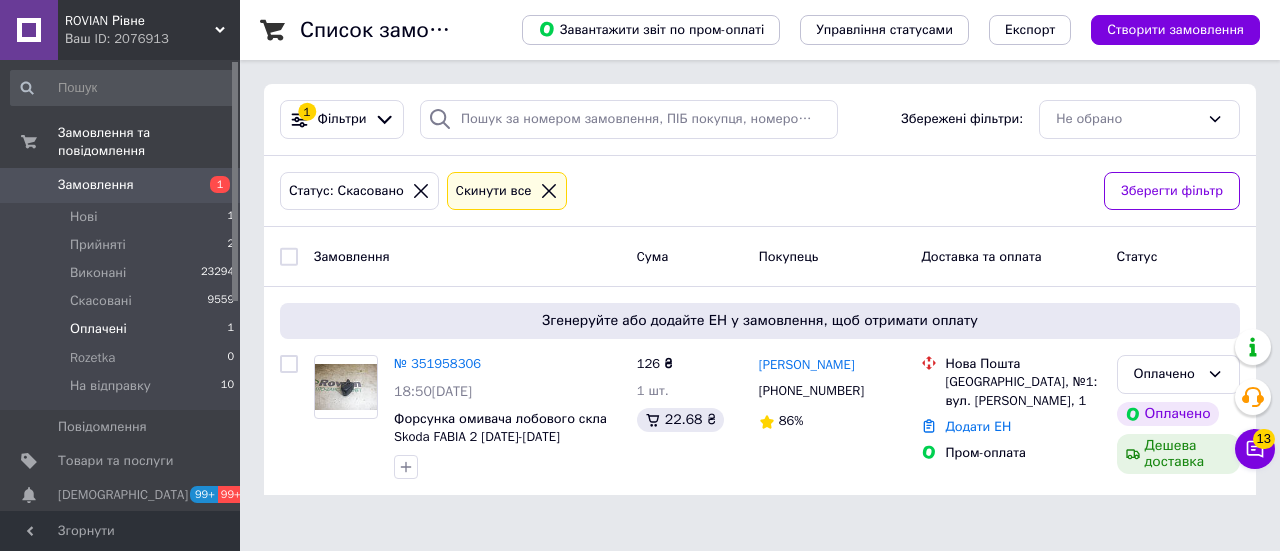 click on "Оплачені" at bounding box center (98, 329) 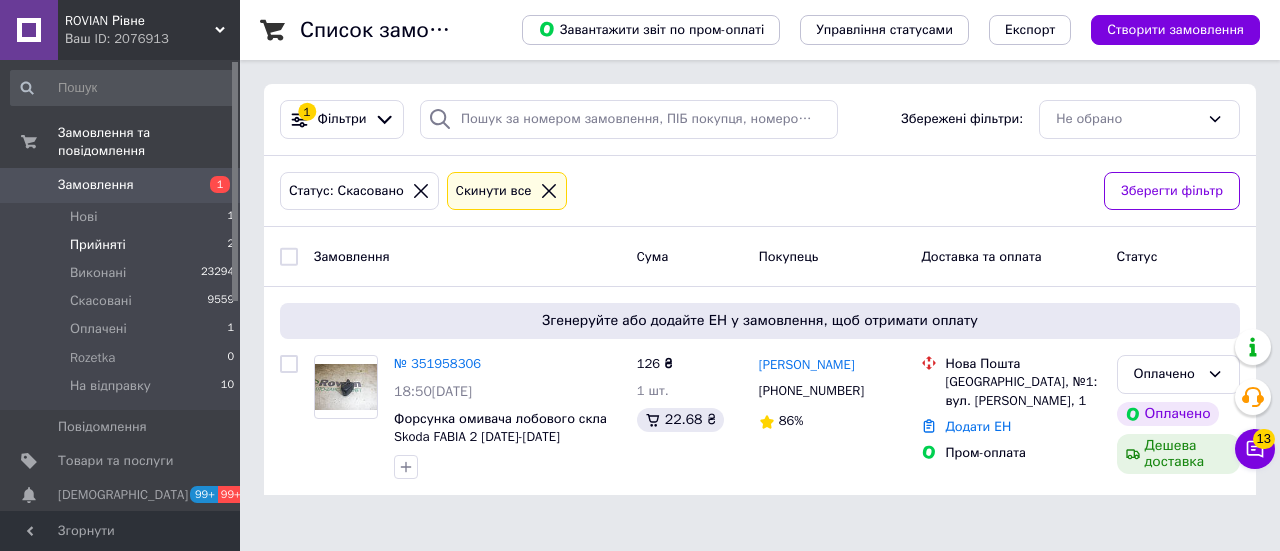 click on "Прийняті" at bounding box center [98, 245] 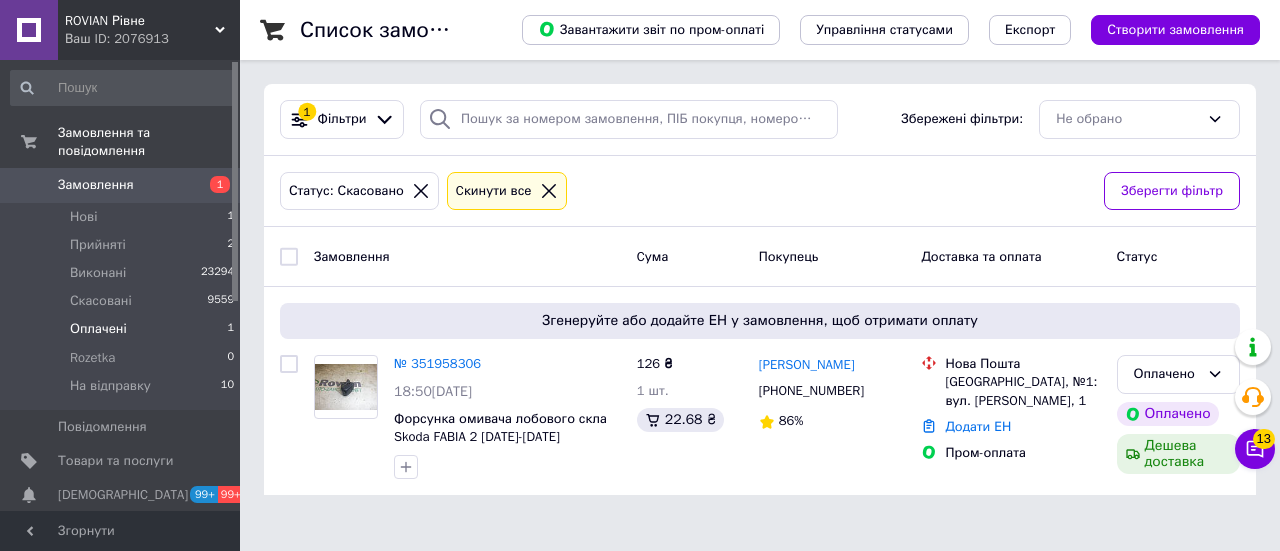 click on "Оплачені" at bounding box center [98, 329] 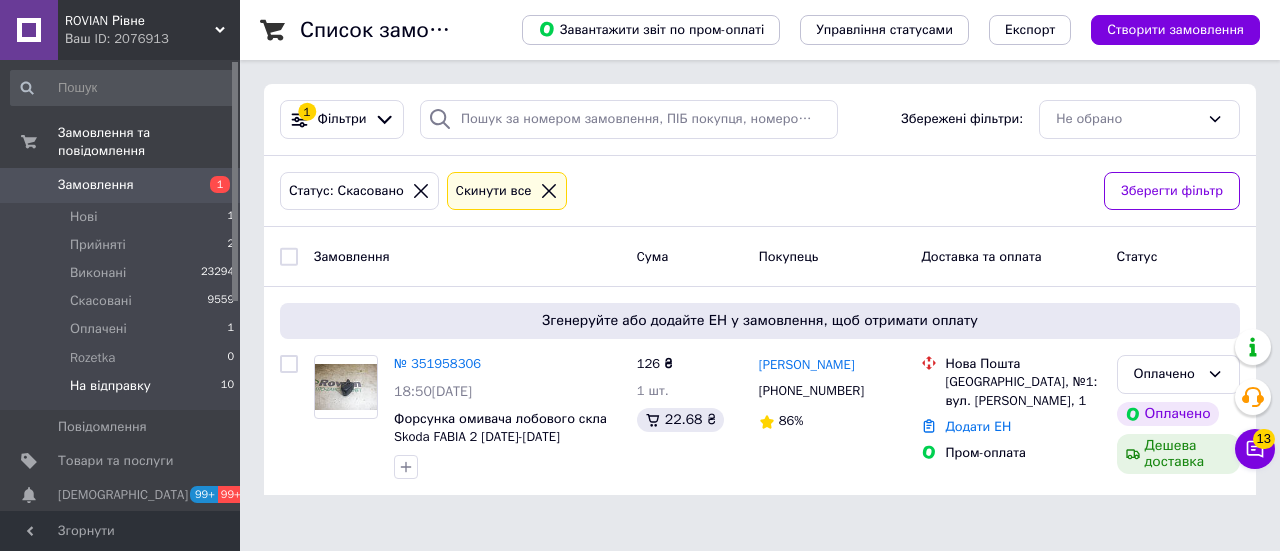 click on "На відправку 10" at bounding box center [123, 391] 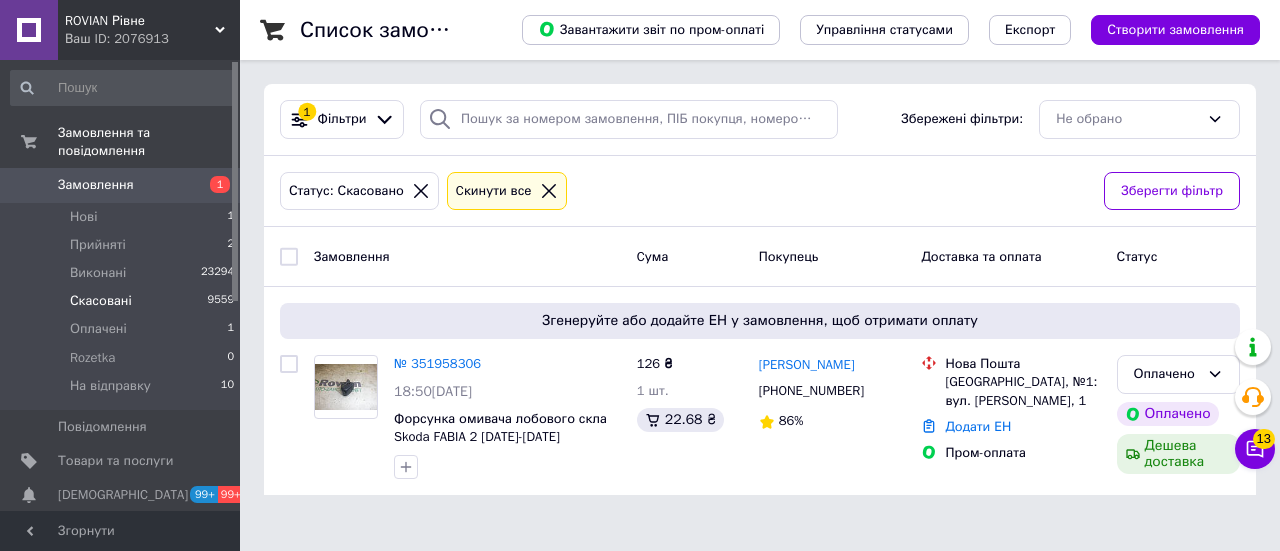 click on "Скасовані" at bounding box center [101, 301] 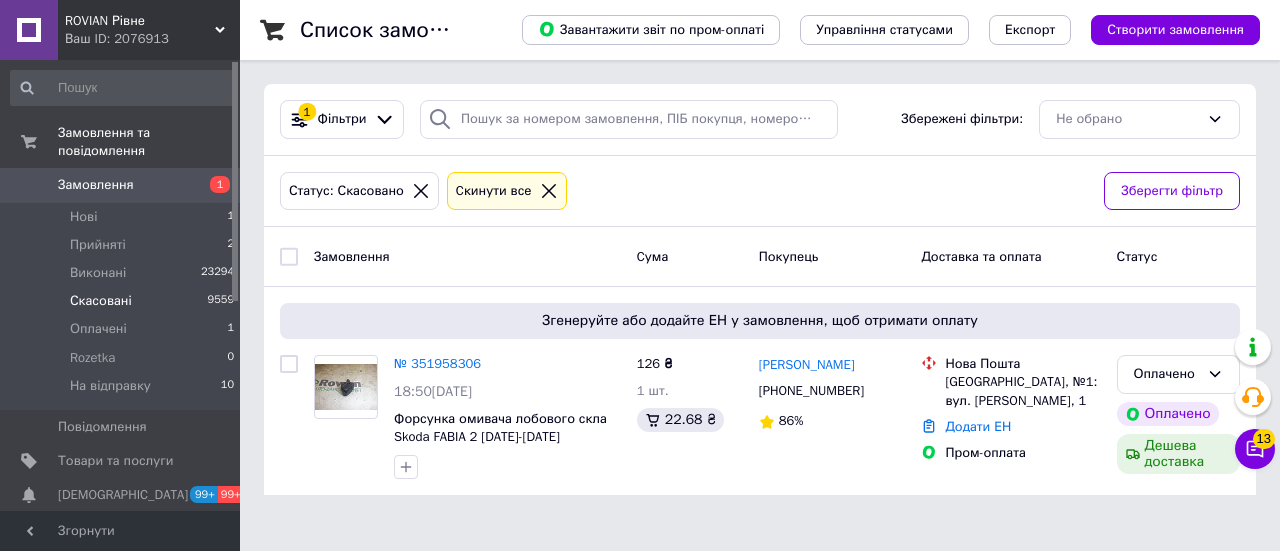 click on "Скасовані" at bounding box center (101, 301) 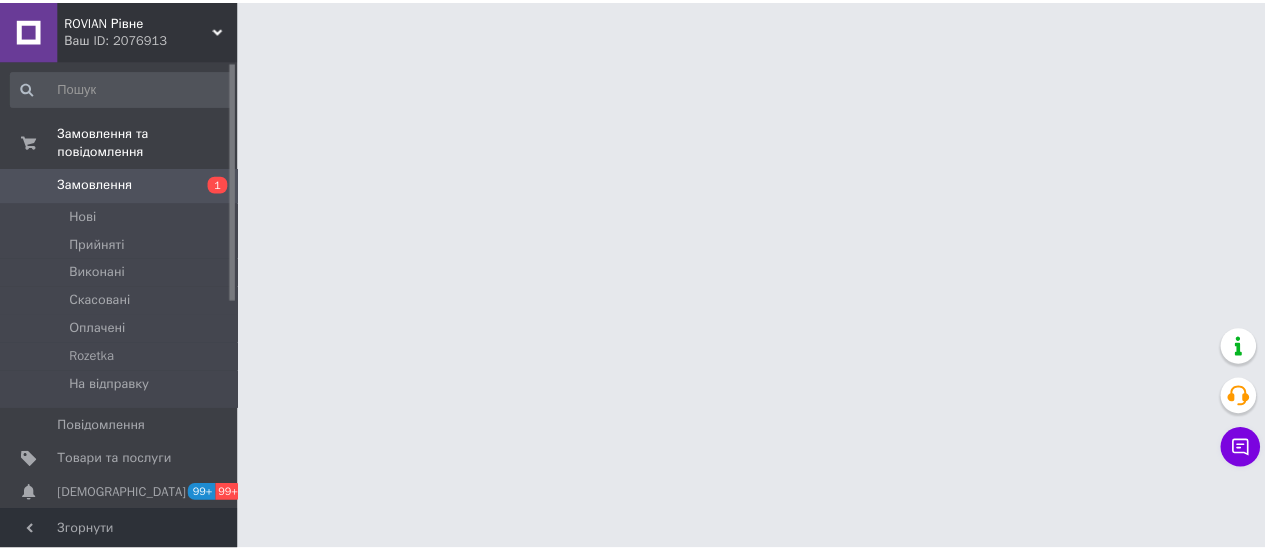 scroll, scrollTop: 0, scrollLeft: 0, axis: both 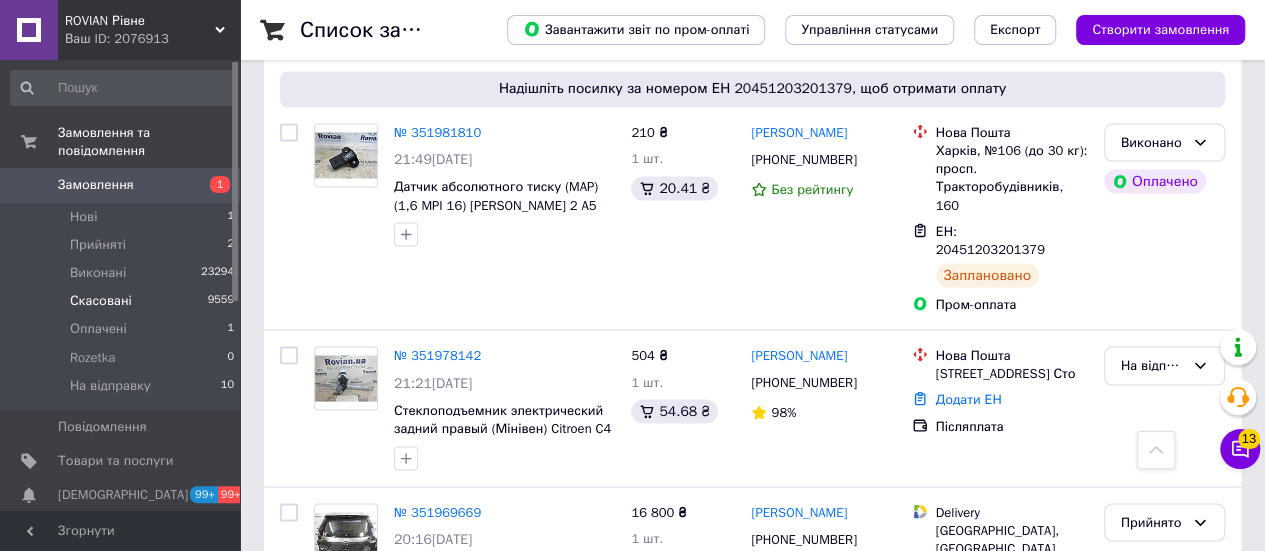click on "Скасовані 9559" at bounding box center [123, 301] 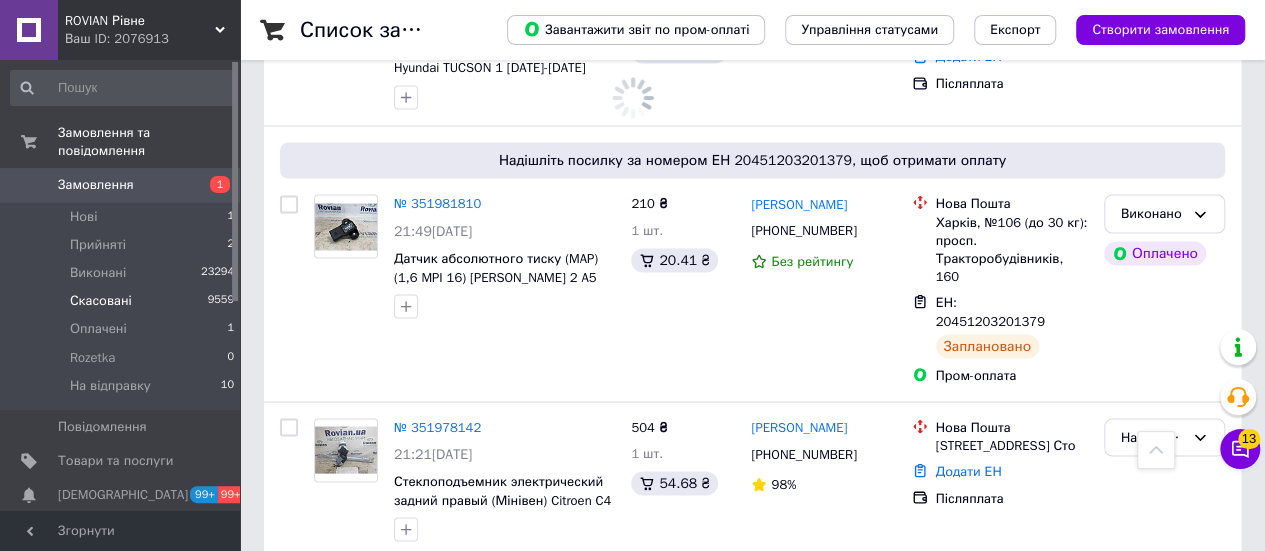 scroll, scrollTop: 1870, scrollLeft: 0, axis: vertical 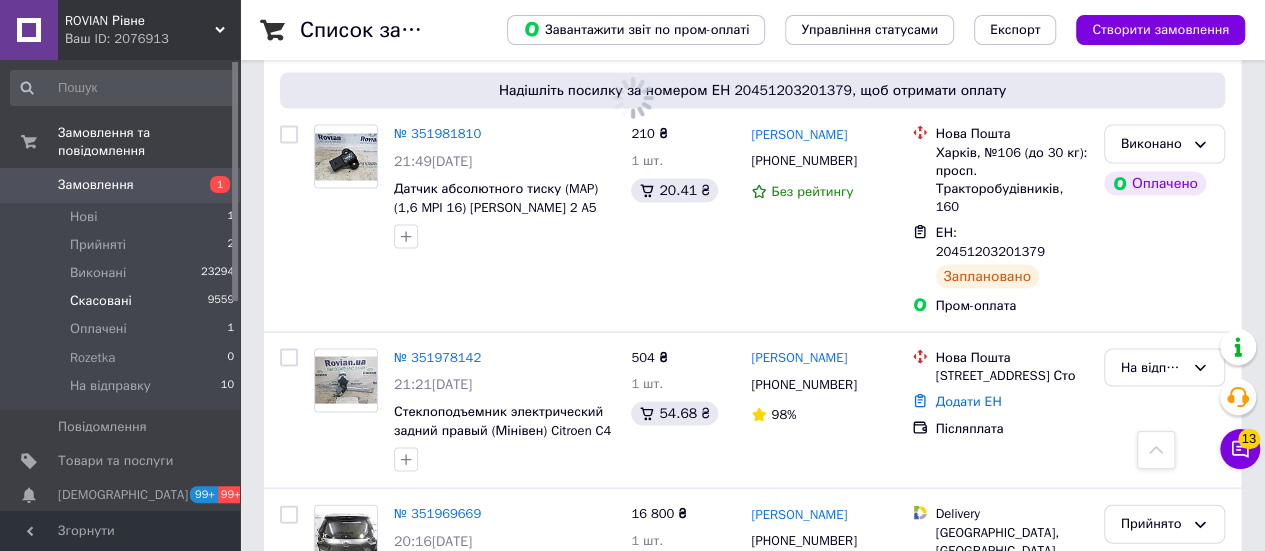 click on "Скасовані" at bounding box center [101, 301] 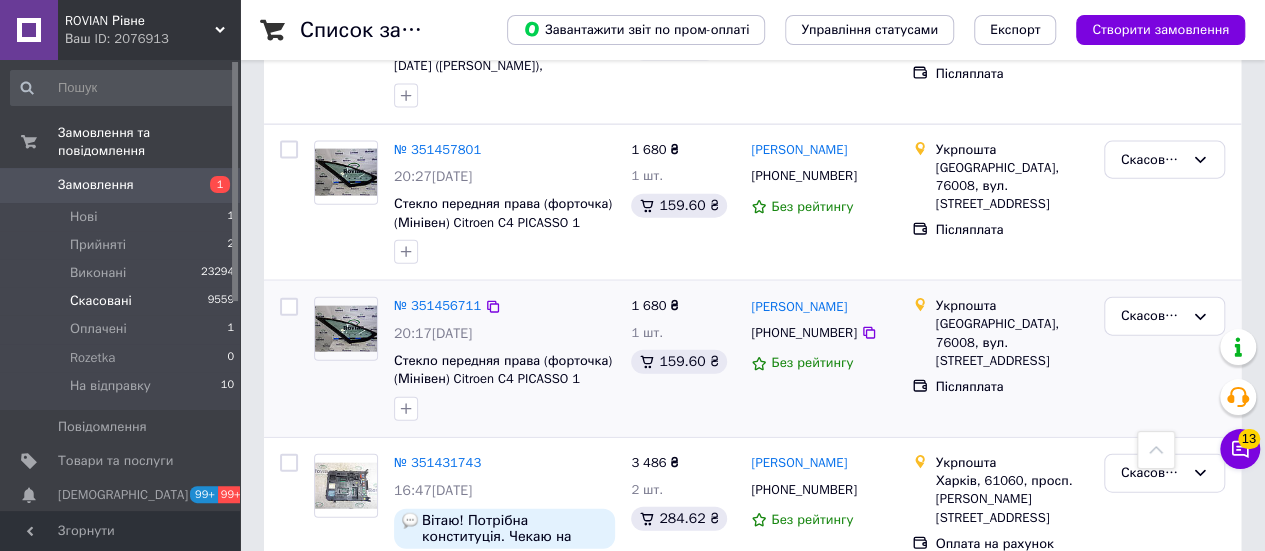 scroll, scrollTop: 2100, scrollLeft: 0, axis: vertical 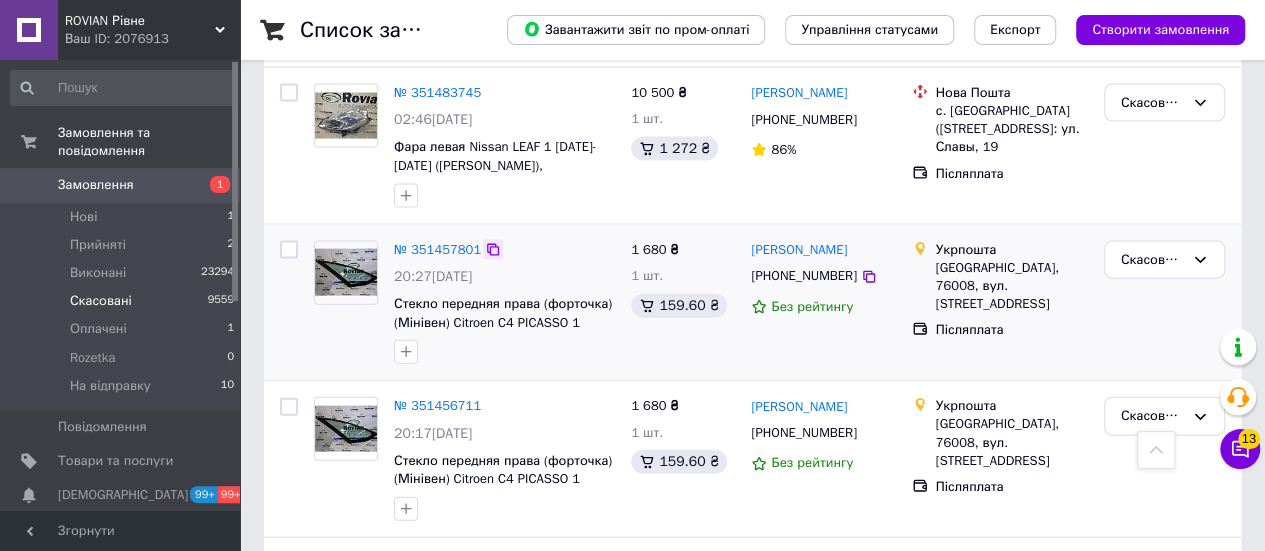click 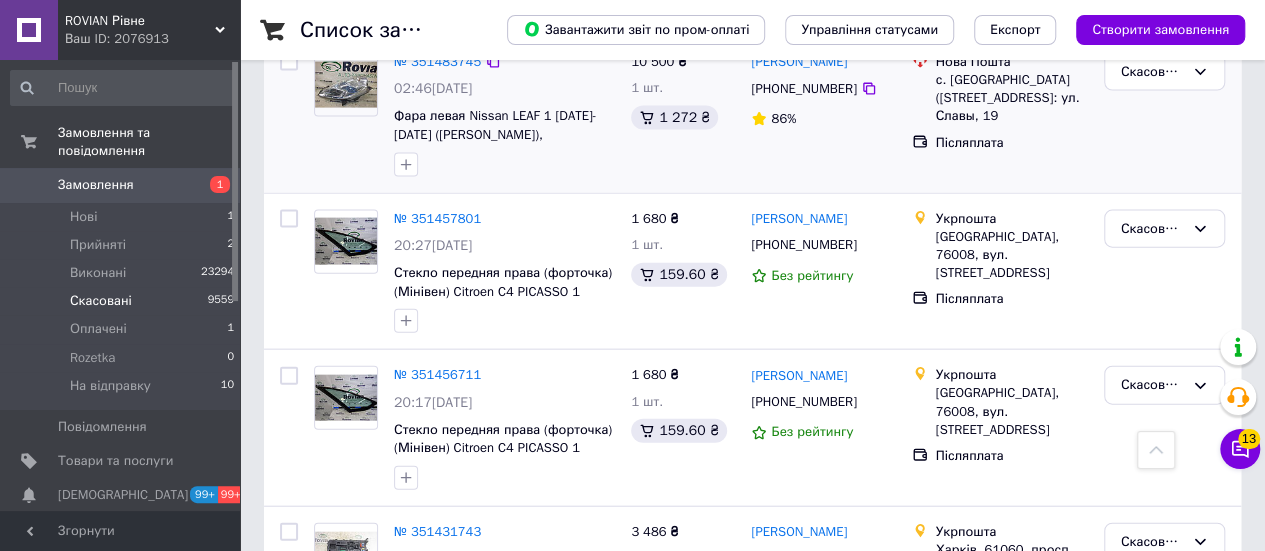 scroll, scrollTop: 2100, scrollLeft: 0, axis: vertical 